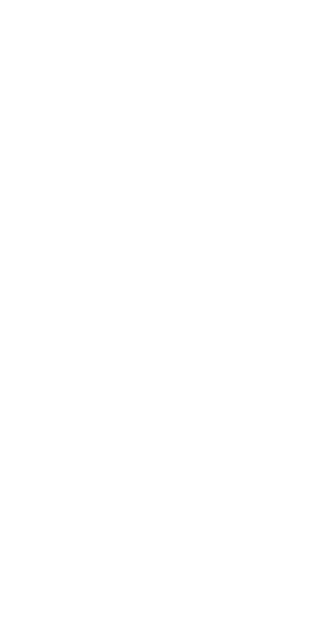 scroll, scrollTop: 0, scrollLeft: 0, axis: both 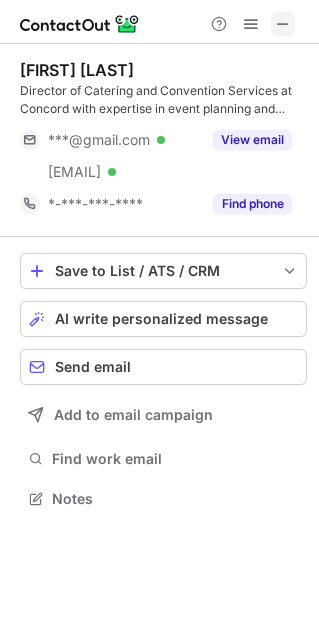 click at bounding box center [283, 24] 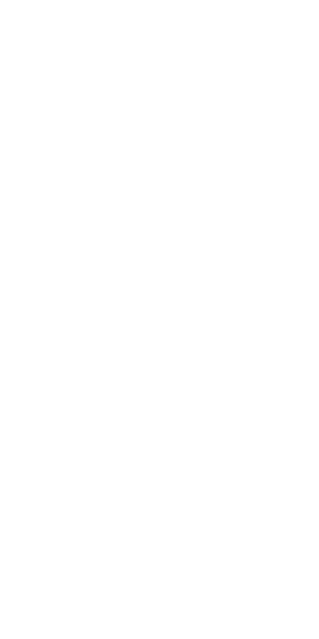 scroll, scrollTop: 0, scrollLeft: 0, axis: both 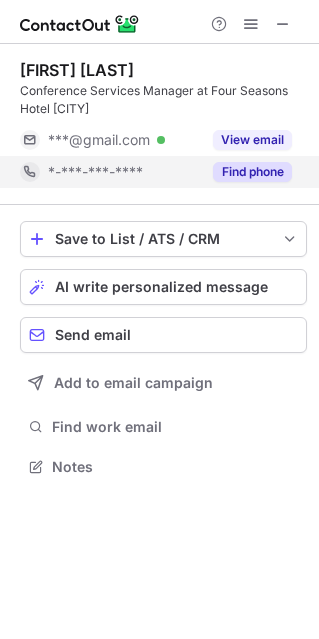 click on "Find phone" at bounding box center [252, 172] 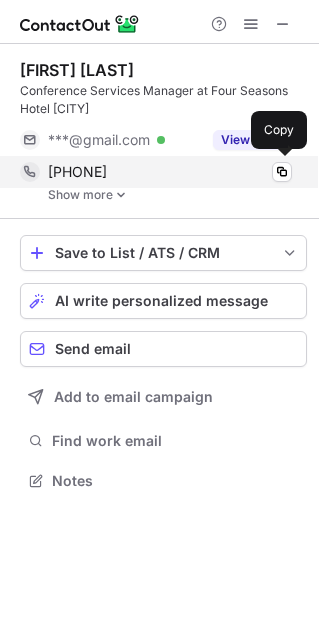 scroll, scrollTop: 9, scrollLeft: 9, axis: both 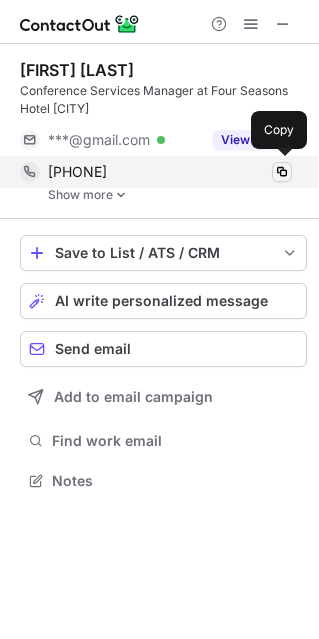 click at bounding box center (282, 172) 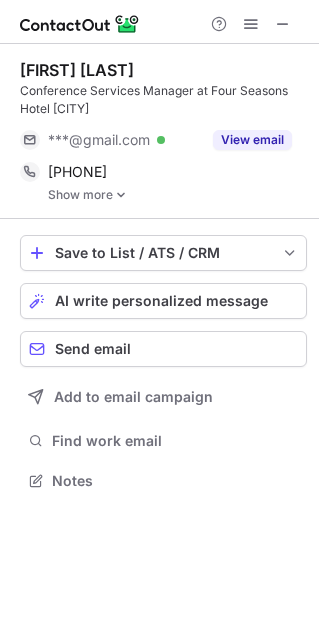 click on "Show more" at bounding box center (177, 195) 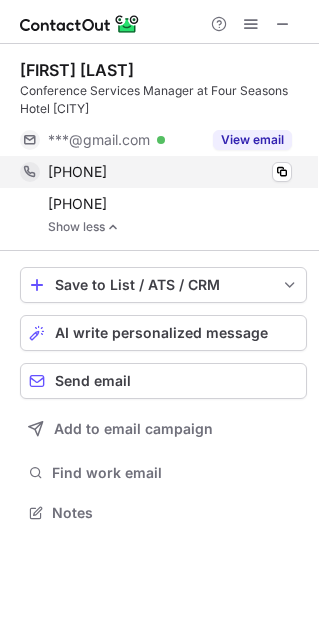 scroll, scrollTop: 9, scrollLeft: 9, axis: both 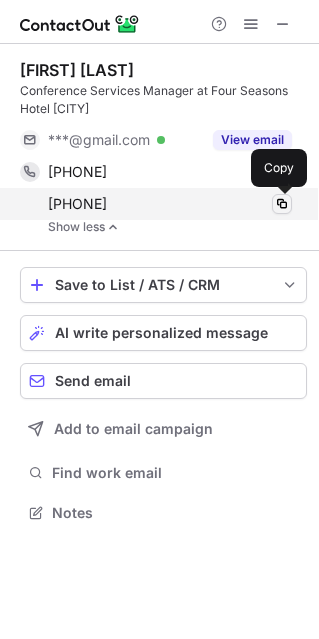 click at bounding box center (282, 204) 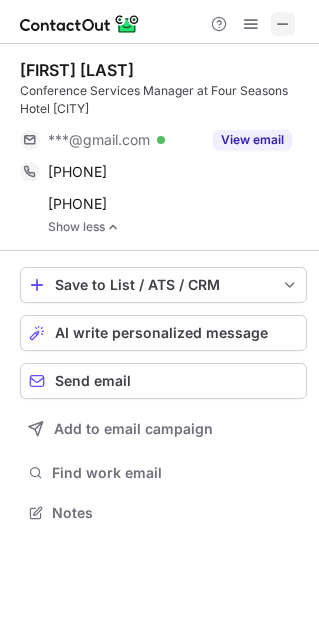 click at bounding box center [283, 24] 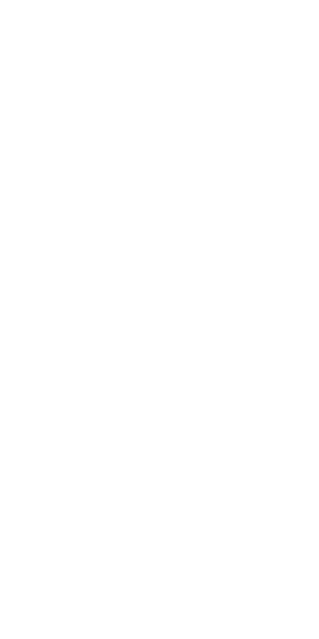 scroll, scrollTop: 0, scrollLeft: 0, axis: both 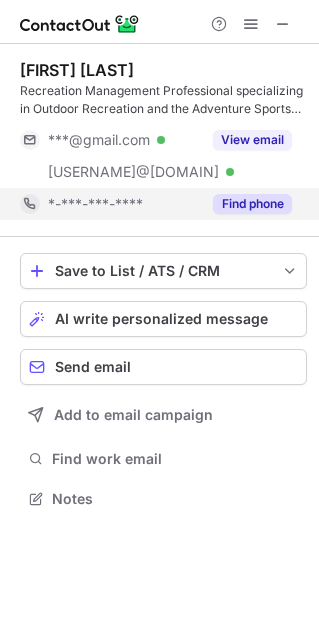 click on "Find phone" at bounding box center (252, 204) 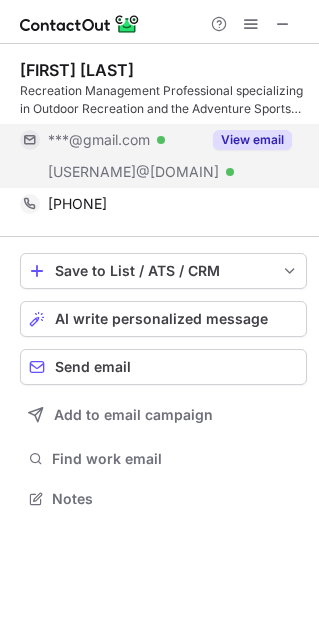 click on "View email" at bounding box center [252, 140] 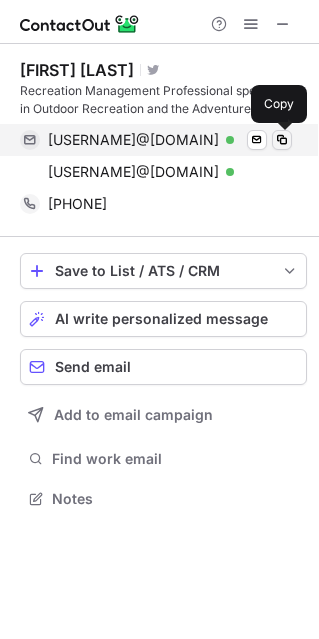 click at bounding box center (282, 140) 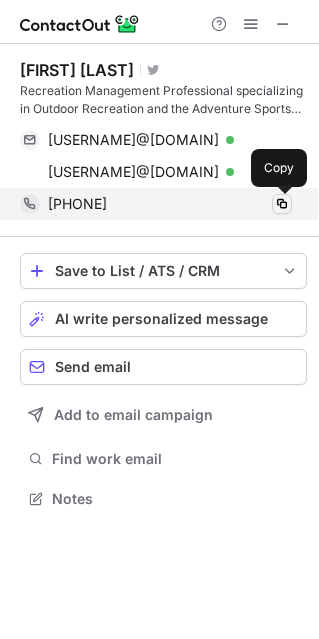 click at bounding box center [282, 204] 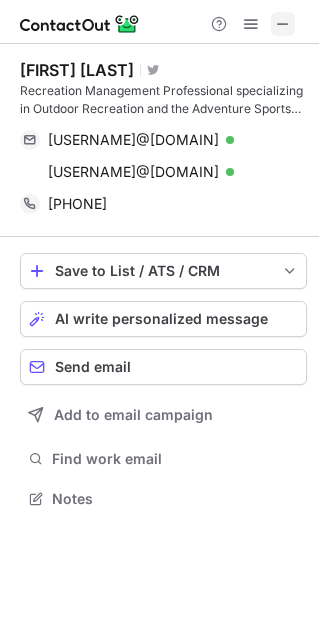 click at bounding box center (283, 24) 